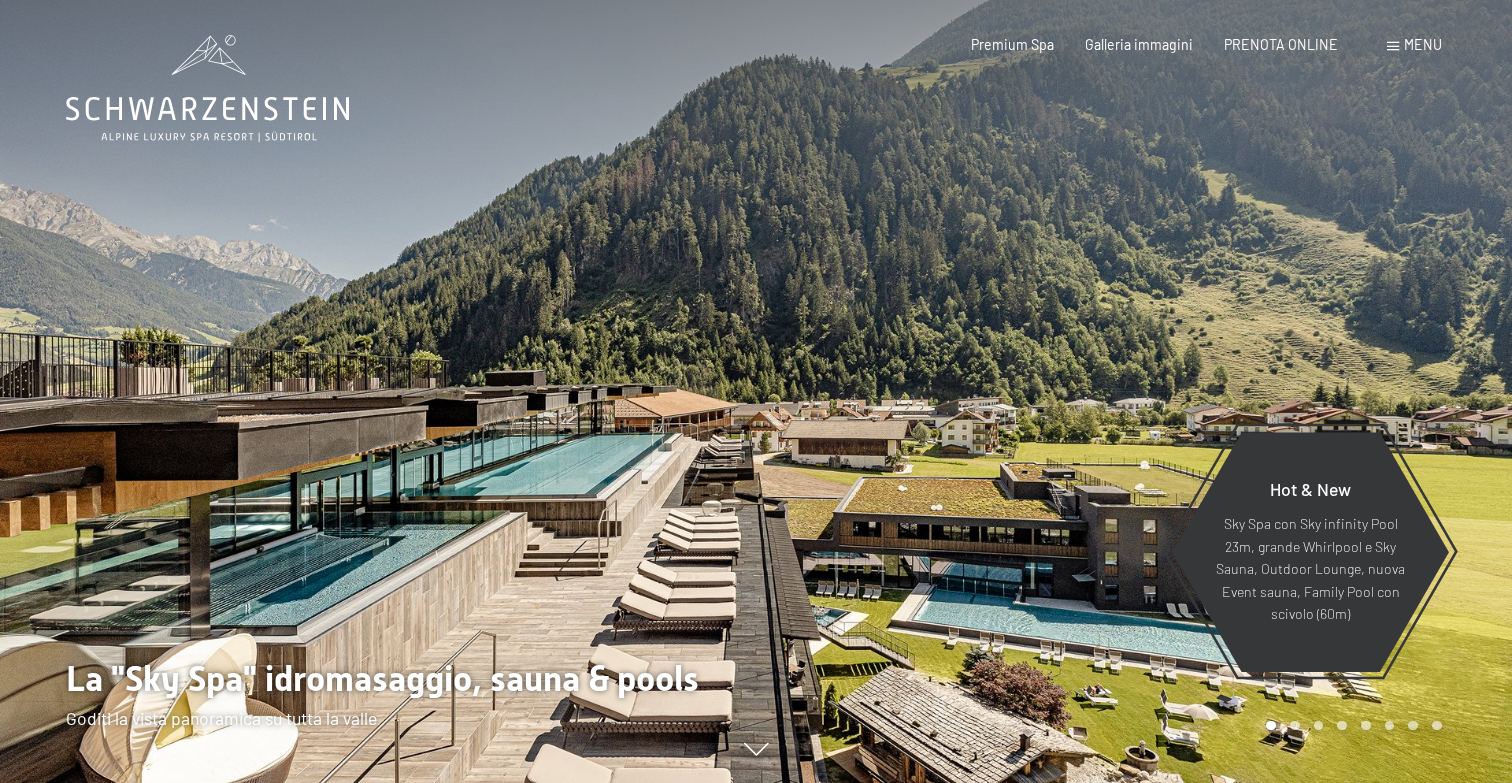 scroll, scrollTop: 0, scrollLeft: 0, axis: both 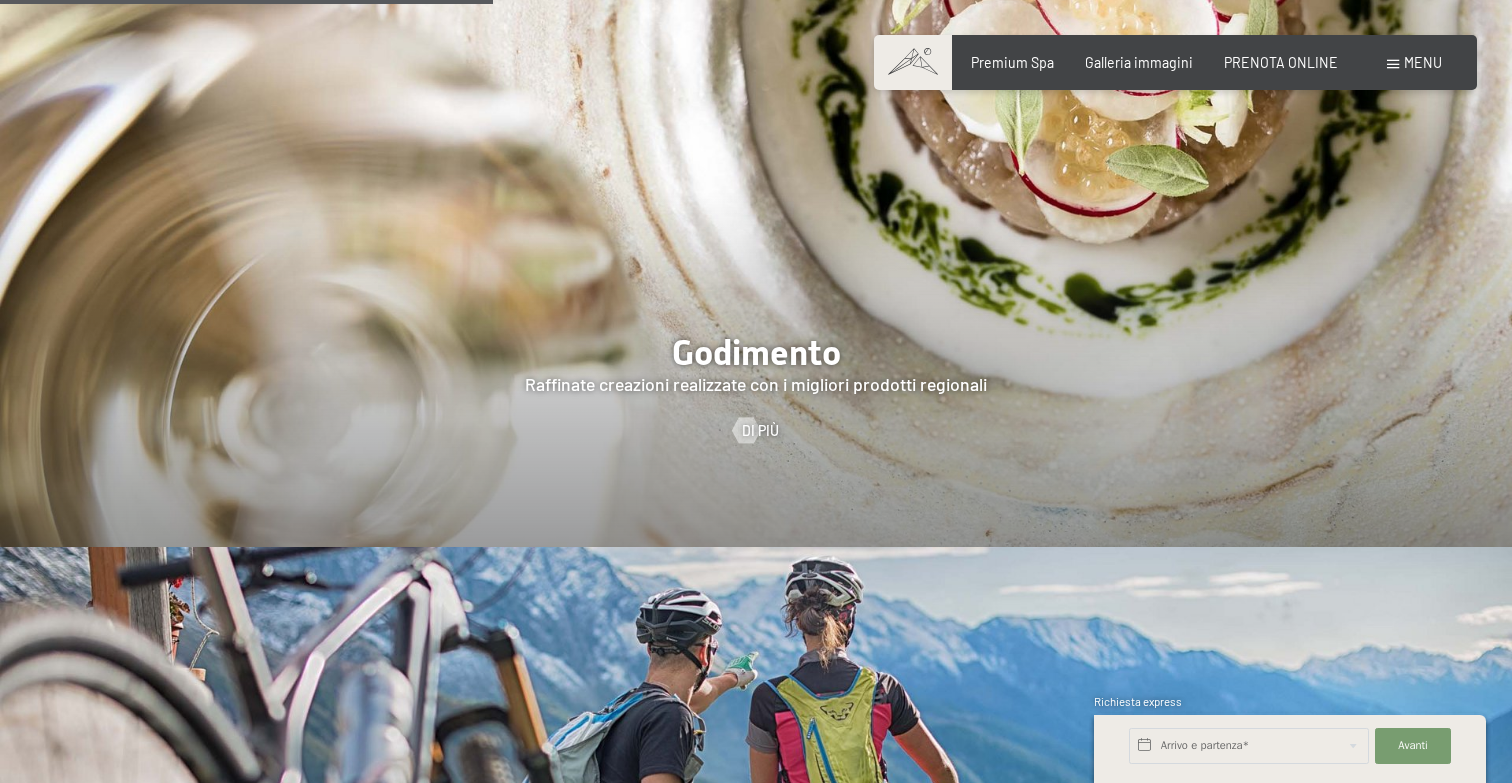 click on "Prenotazione           Richiesta                                     Premium Spa           Galleria immagini           PRENOTA ONLINE           Menu                                                                    DE         IT         EN                Buoni             Immagini               Richiesta           Prenotazione                    DE         IT         EN                       Schwarzenstein           Novità allo Schwarzenstein         I padroni di casa         Premium spa         Cucina gourmet         Attività         Programma settimanale         Immagini             Family         GoGreen         Belvita         Immagini                     Alloggi & prezzi           Servizi inclusi         Camere & prezzi         Lista             Offerte         Lista             Prezzi per famiglie         Prezzi trattmenti         Premi ospiti fedeli         Richiesta         Prenotazione         Condizioni generali         Buoni         Idee regalo" at bounding box center [1175, 63] 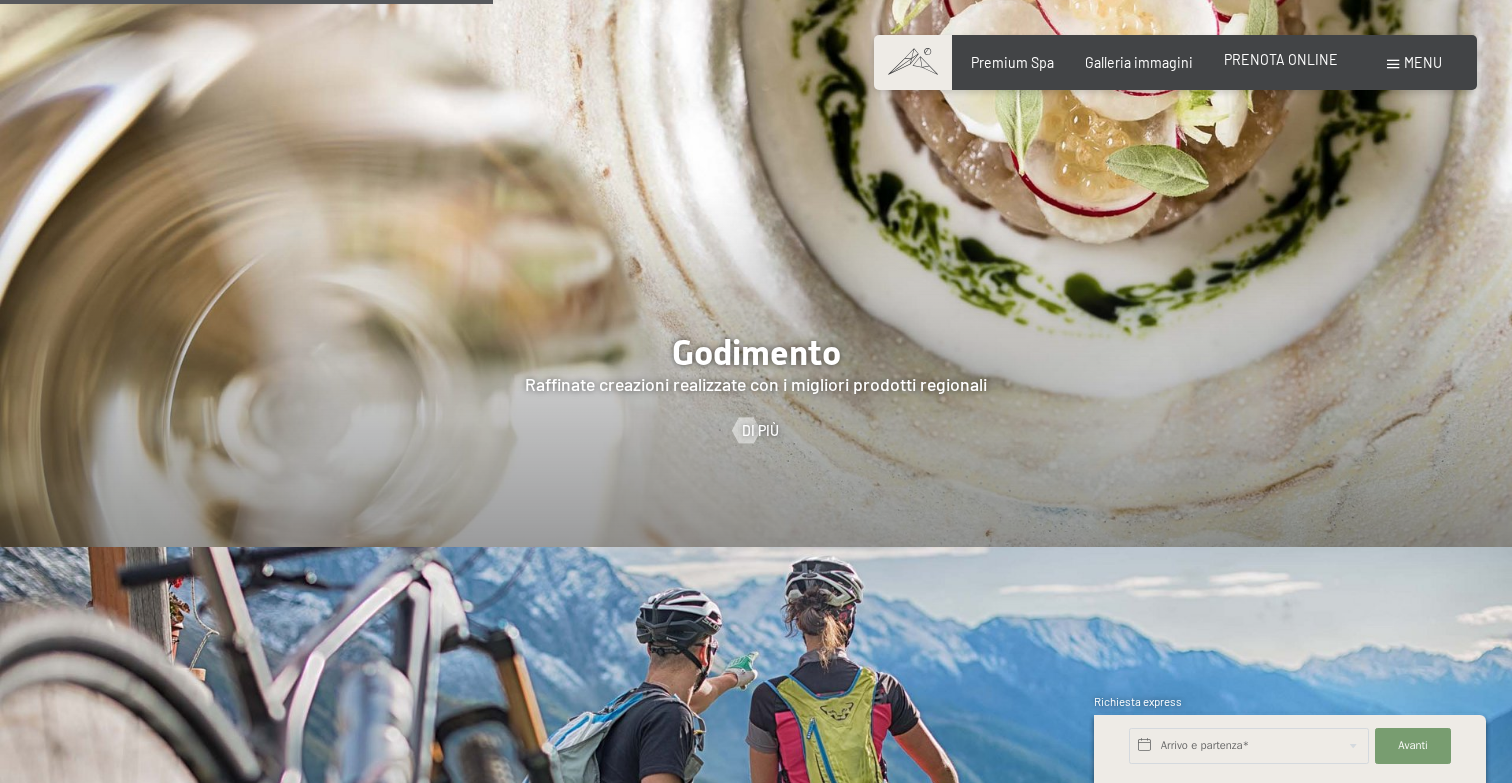 click on "PRENOTA ONLINE" at bounding box center [1281, 59] 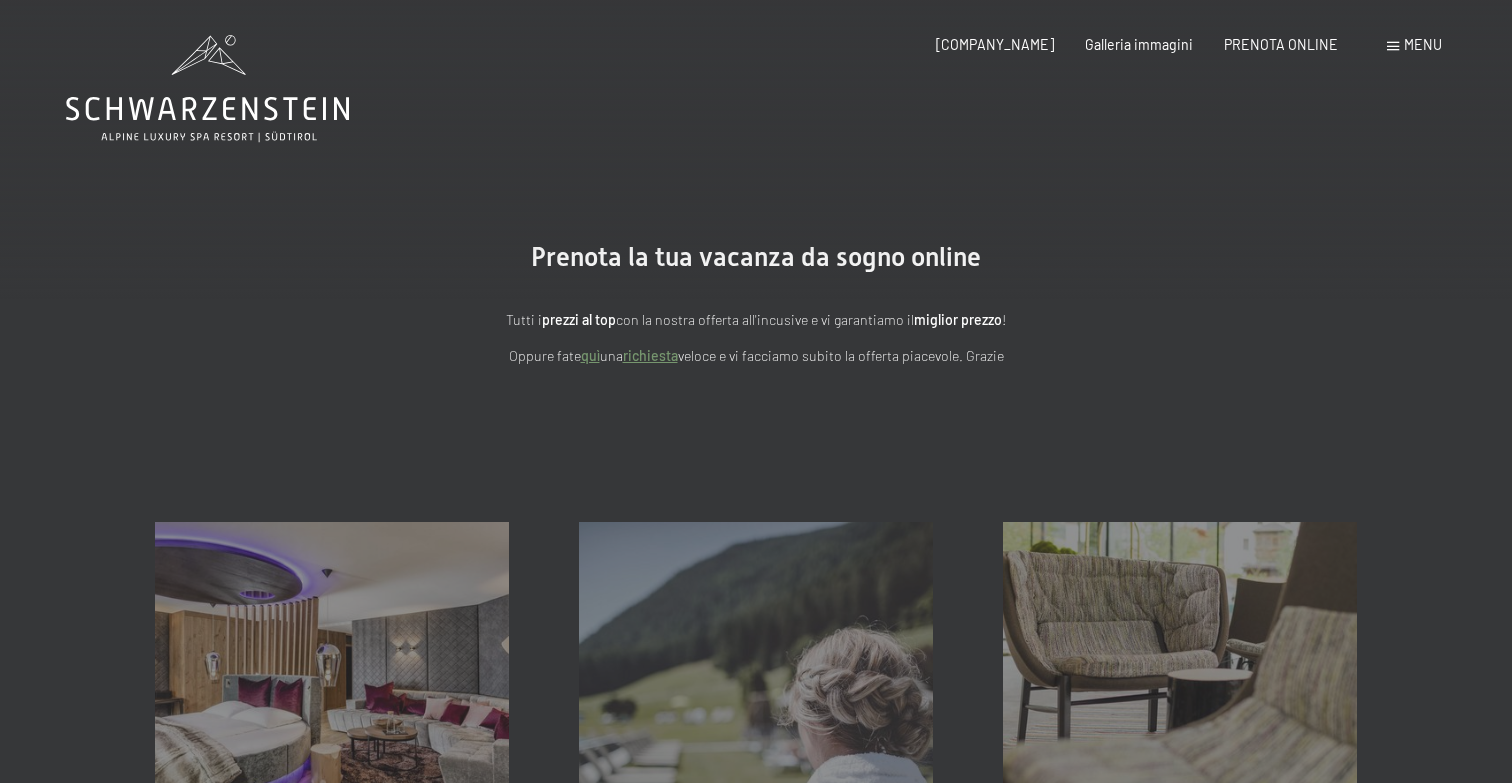scroll, scrollTop: 0, scrollLeft: 0, axis: both 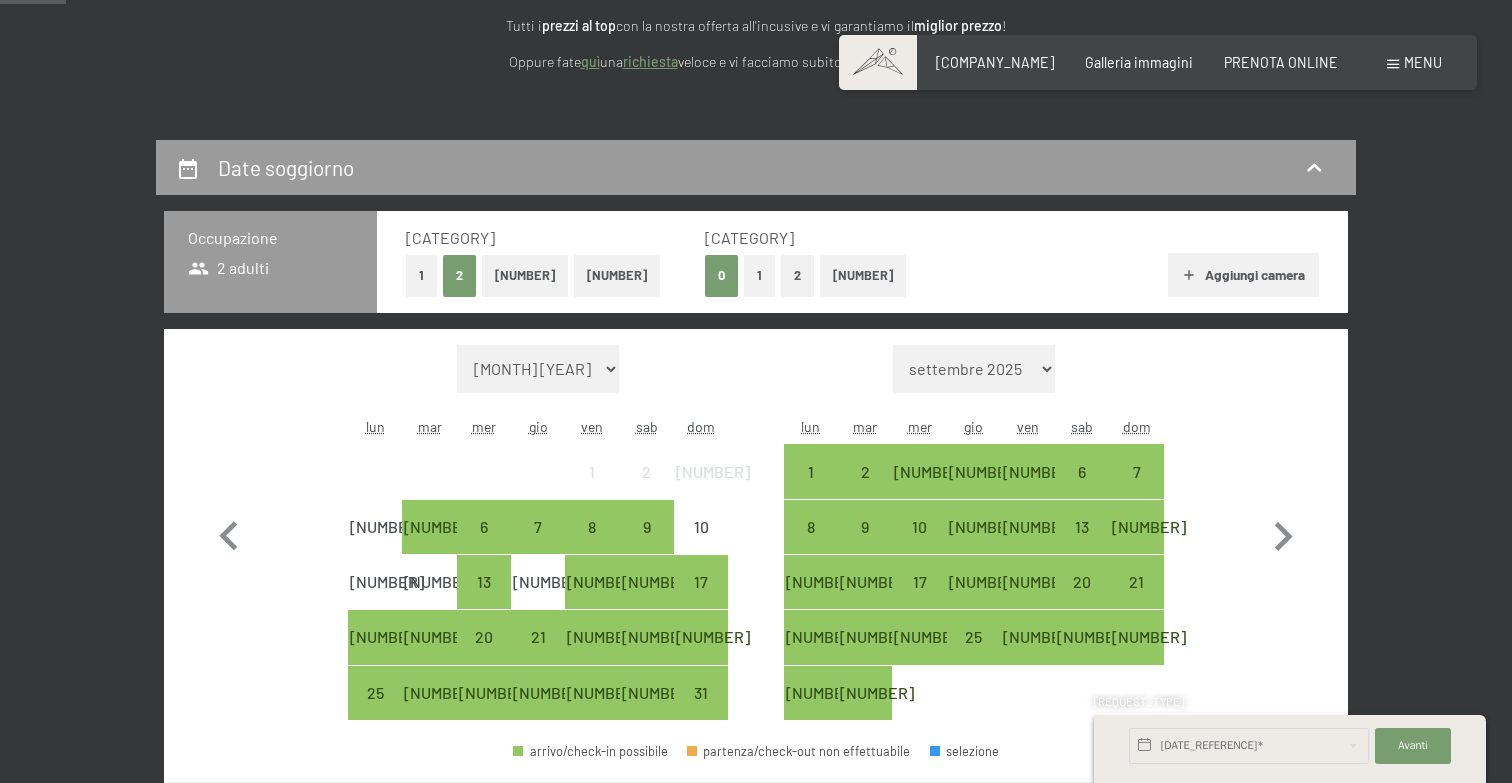 click on "[NUMBER]" at bounding box center [525, 275] 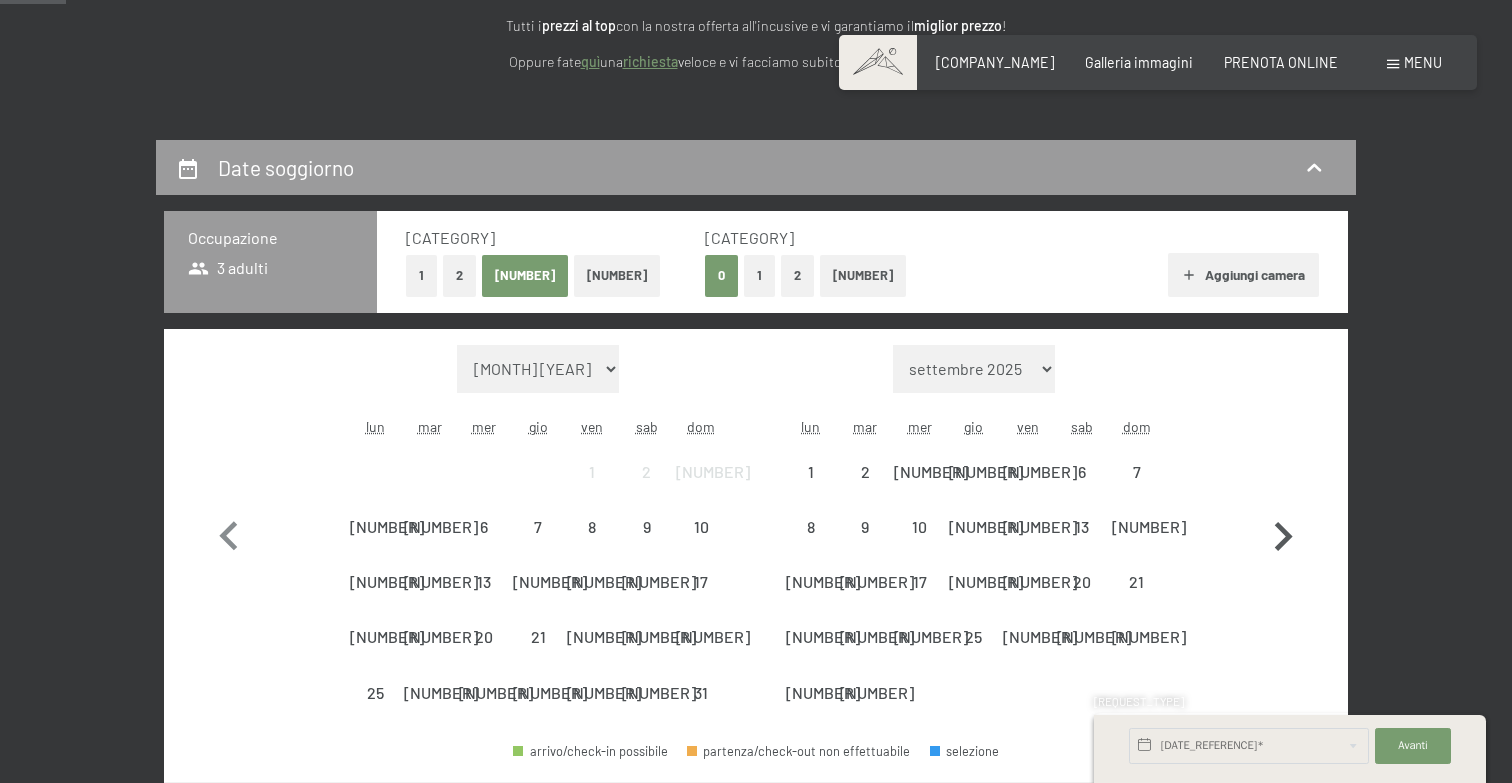 click 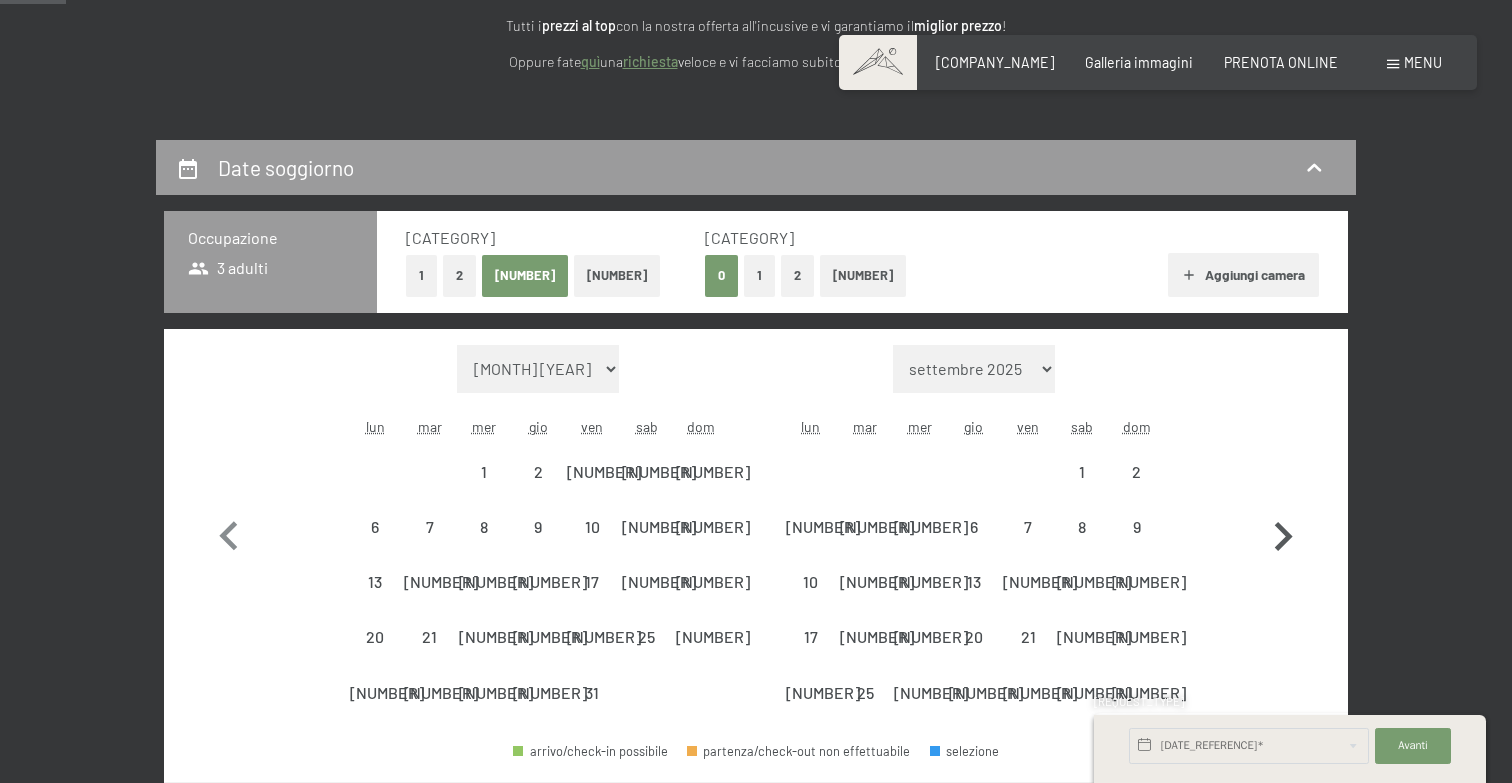 click 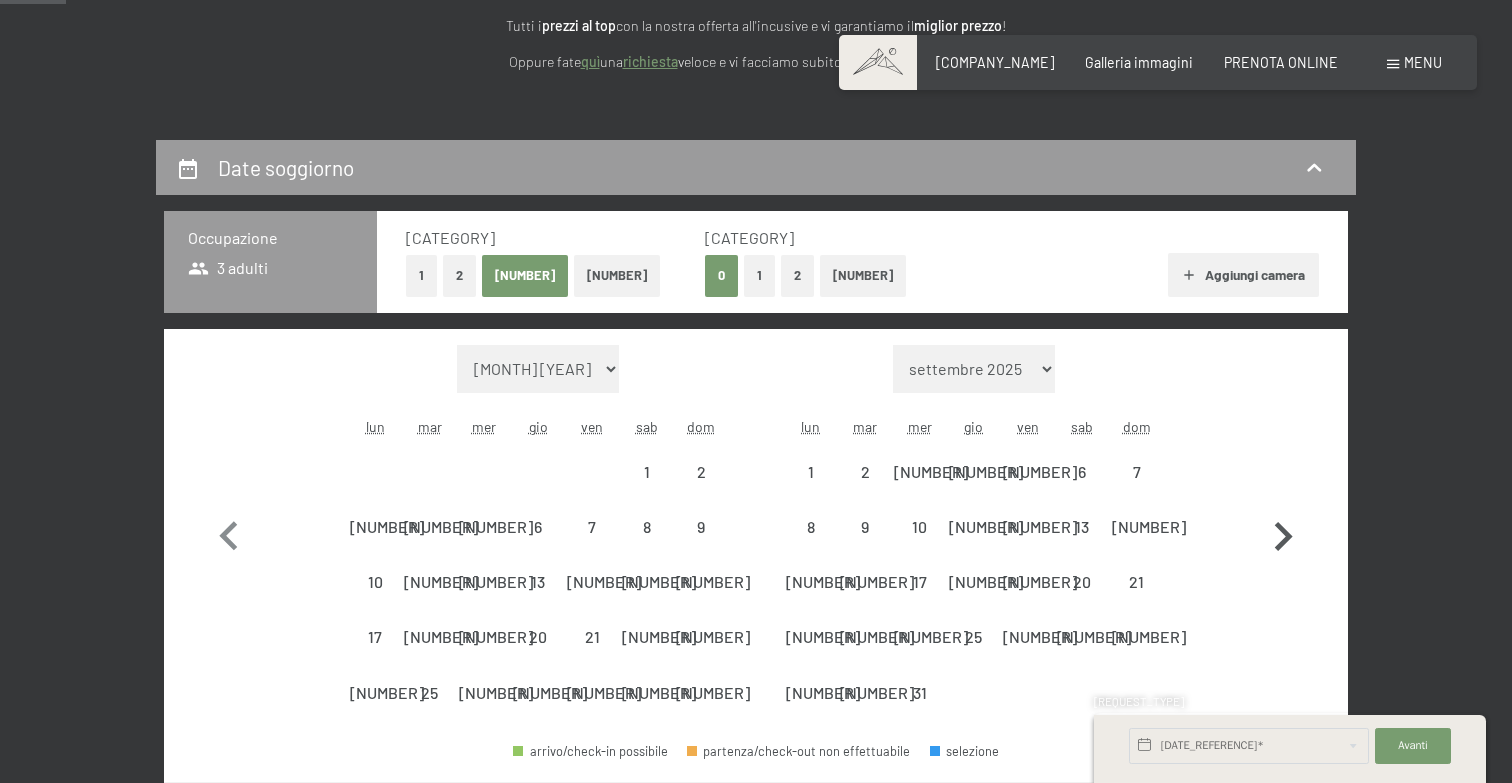 select on "[YEAR]-[MONTH]-[DAY]" 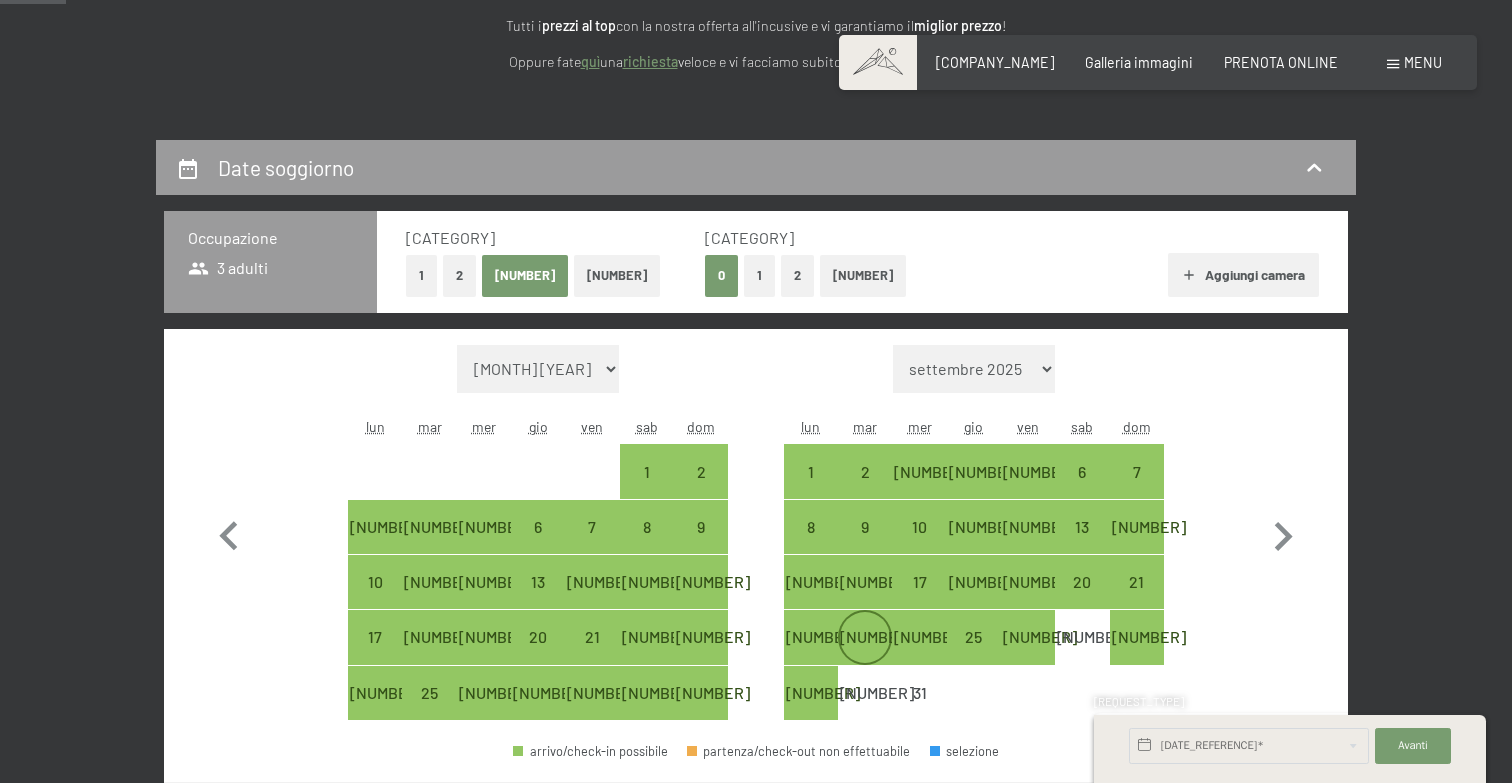 click on "[NUMBER]" at bounding box center (865, 654) 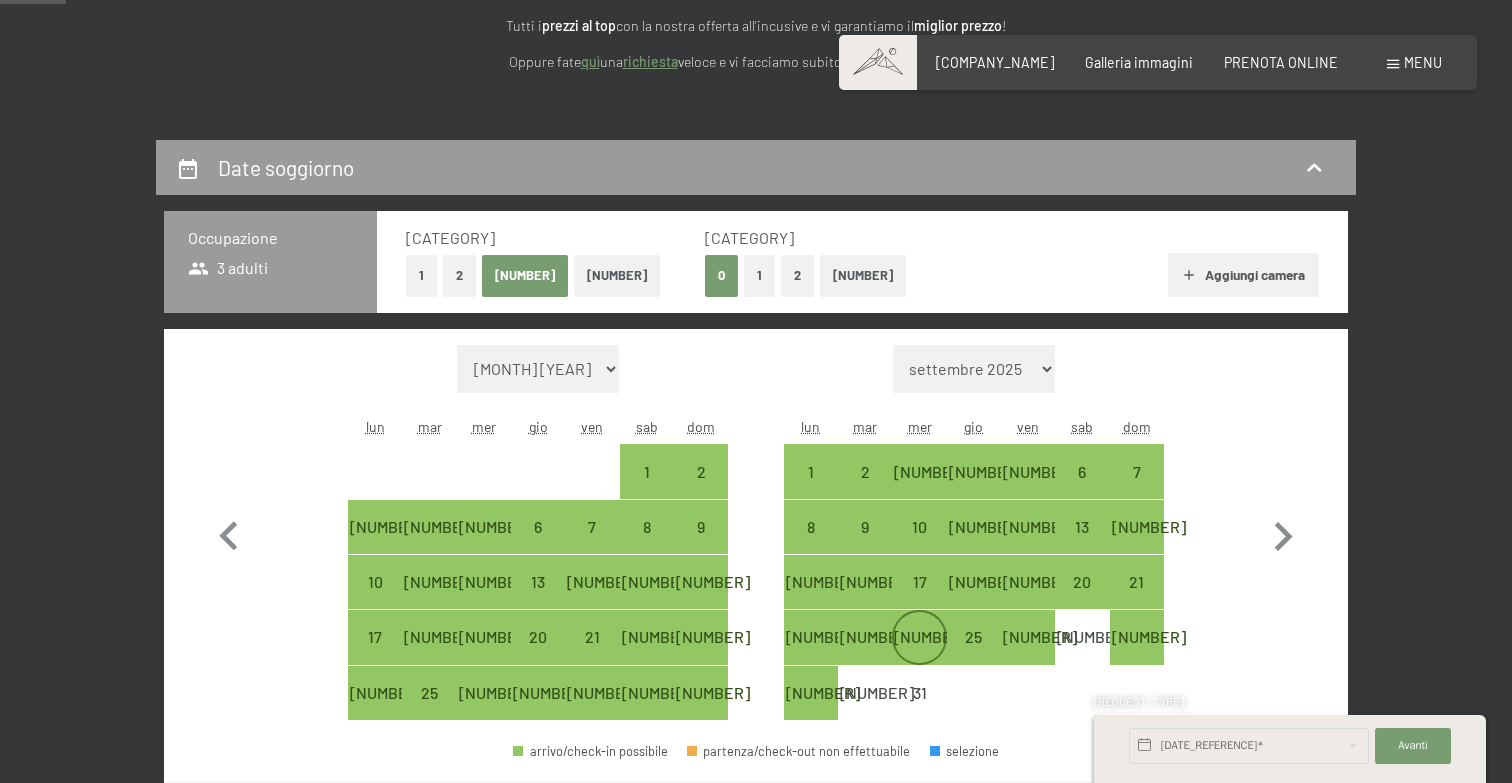 select on "[YEAR]-[MONTH]-[DAY]" 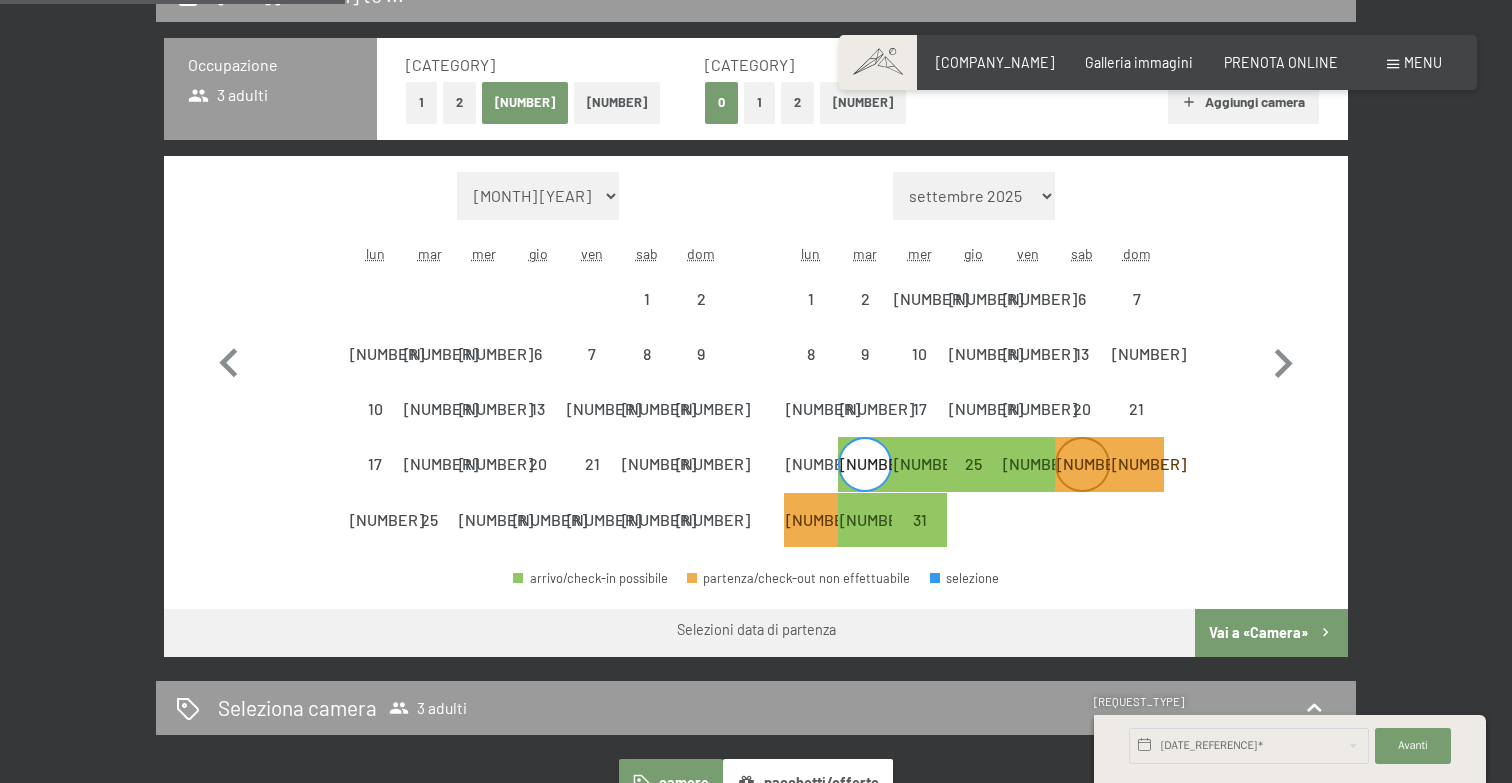 scroll, scrollTop: 472, scrollLeft: 0, axis: vertical 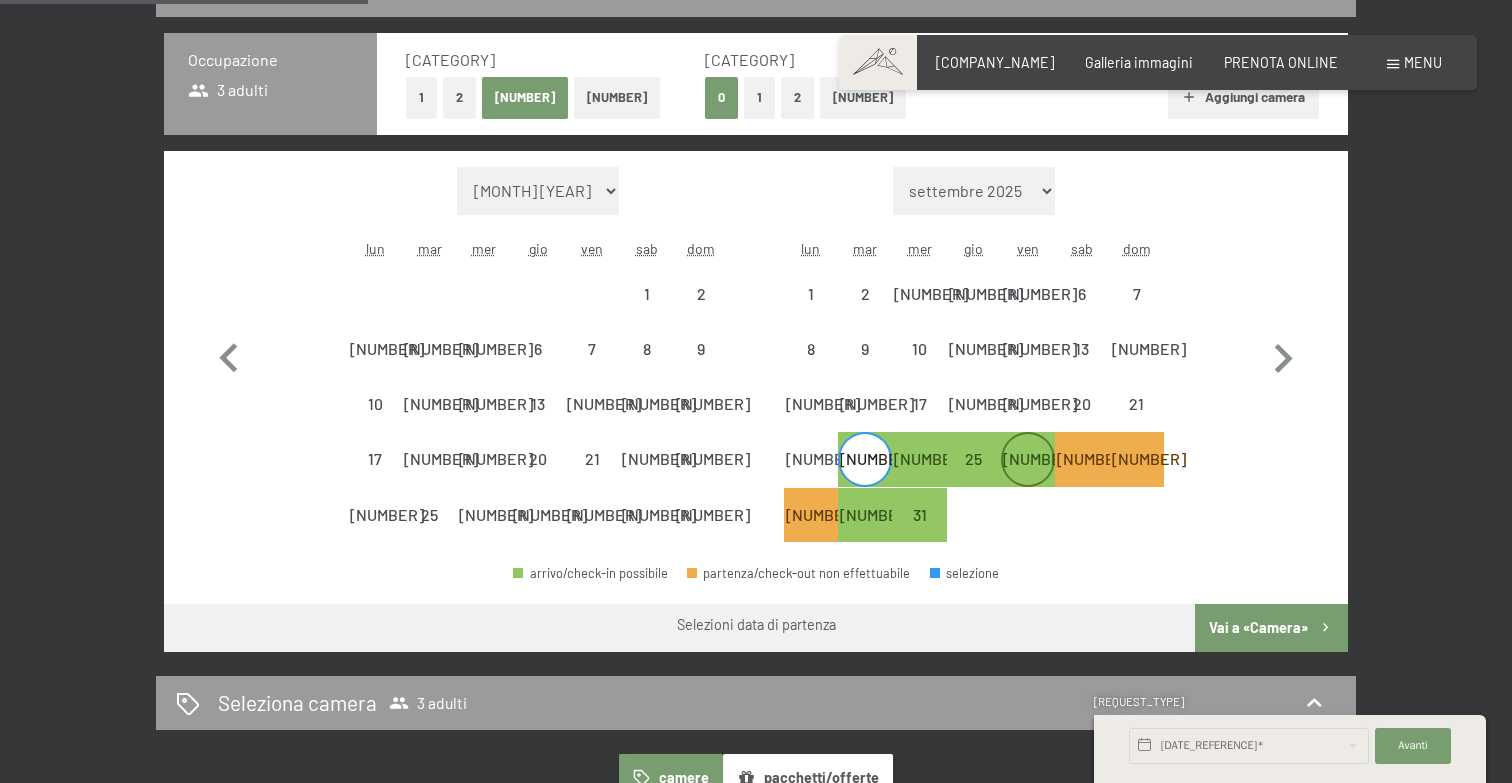 click on "[NUMBER]" at bounding box center (1028, 476) 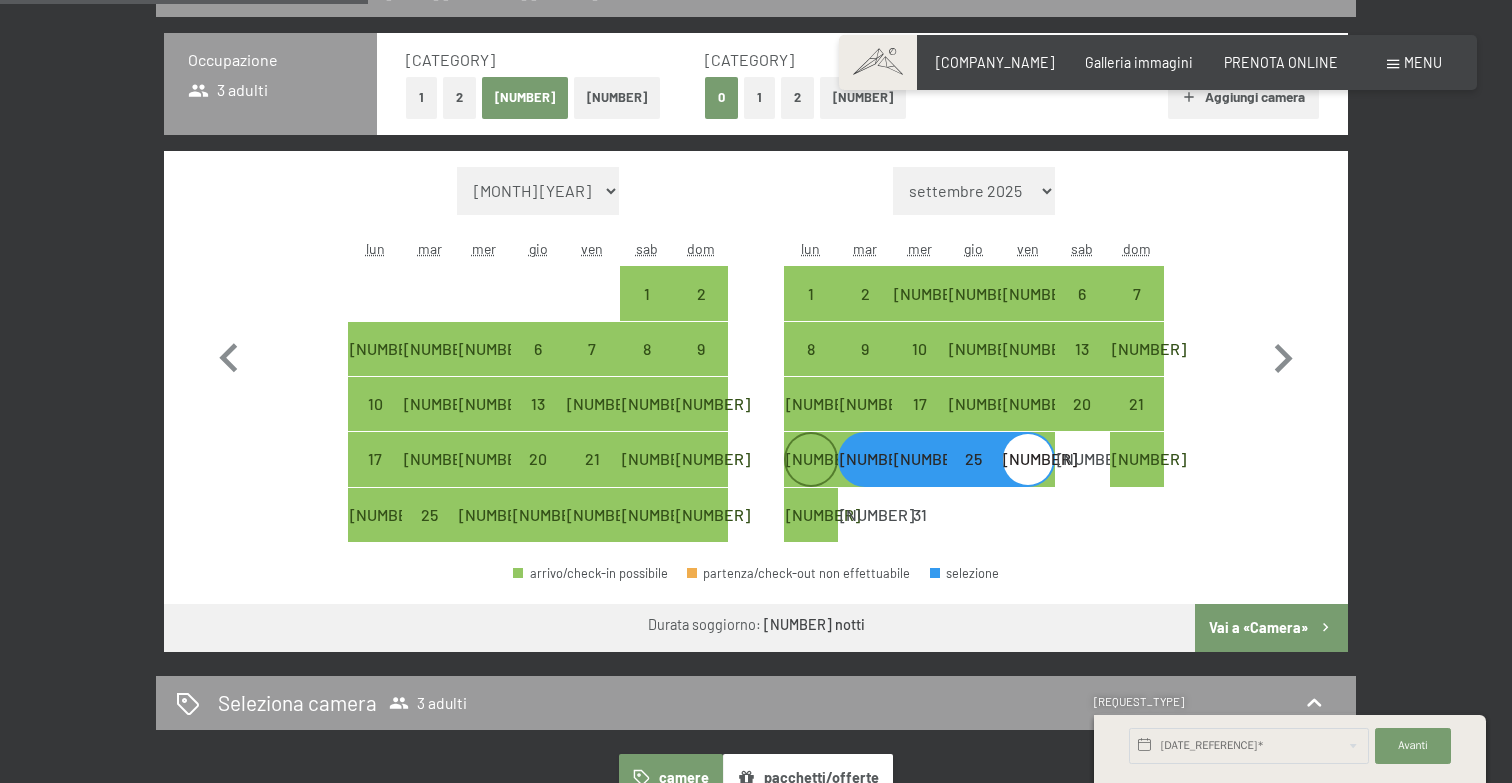 click on "[NUMBER]" at bounding box center (811, 476) 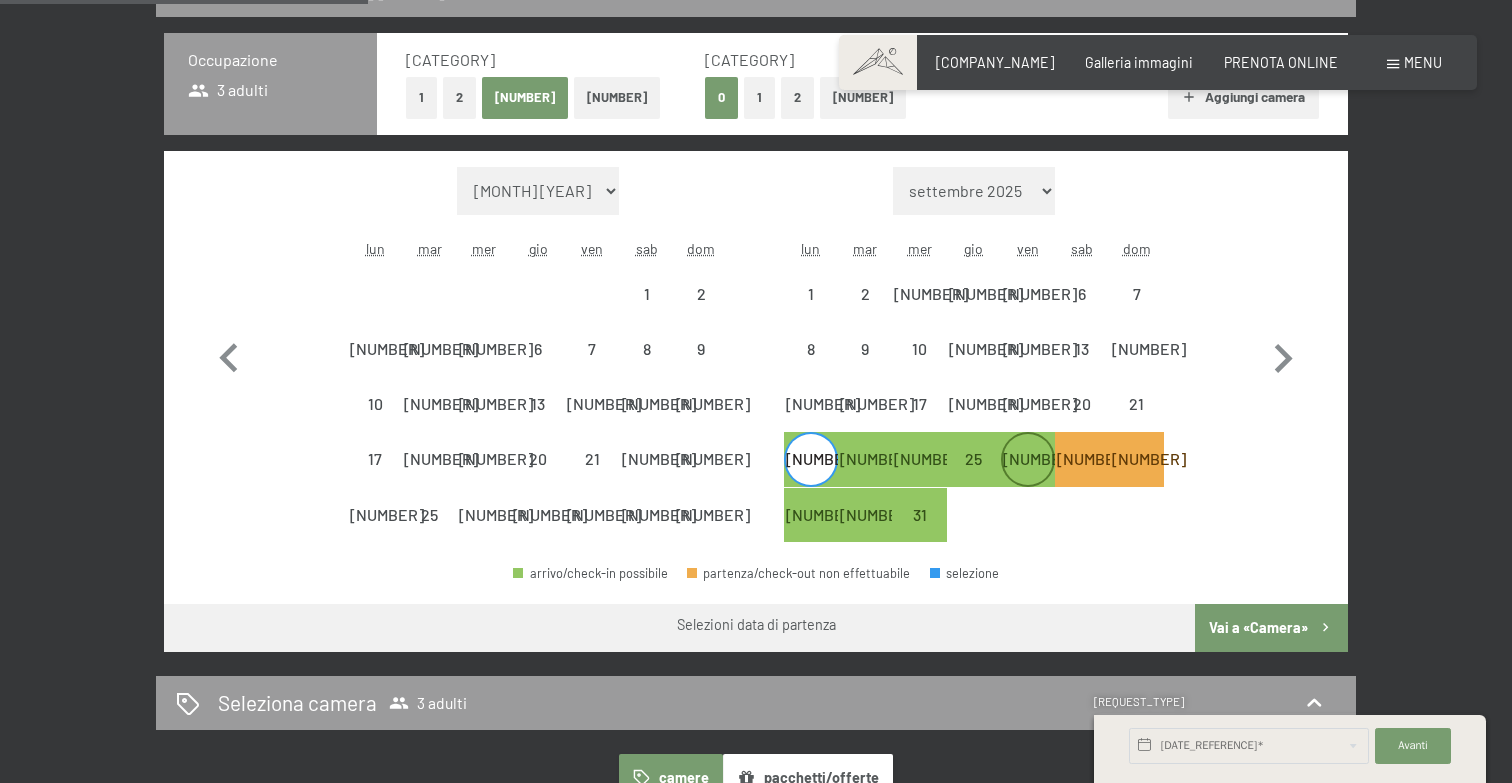click on "26" at bounding box center (1028, 459) 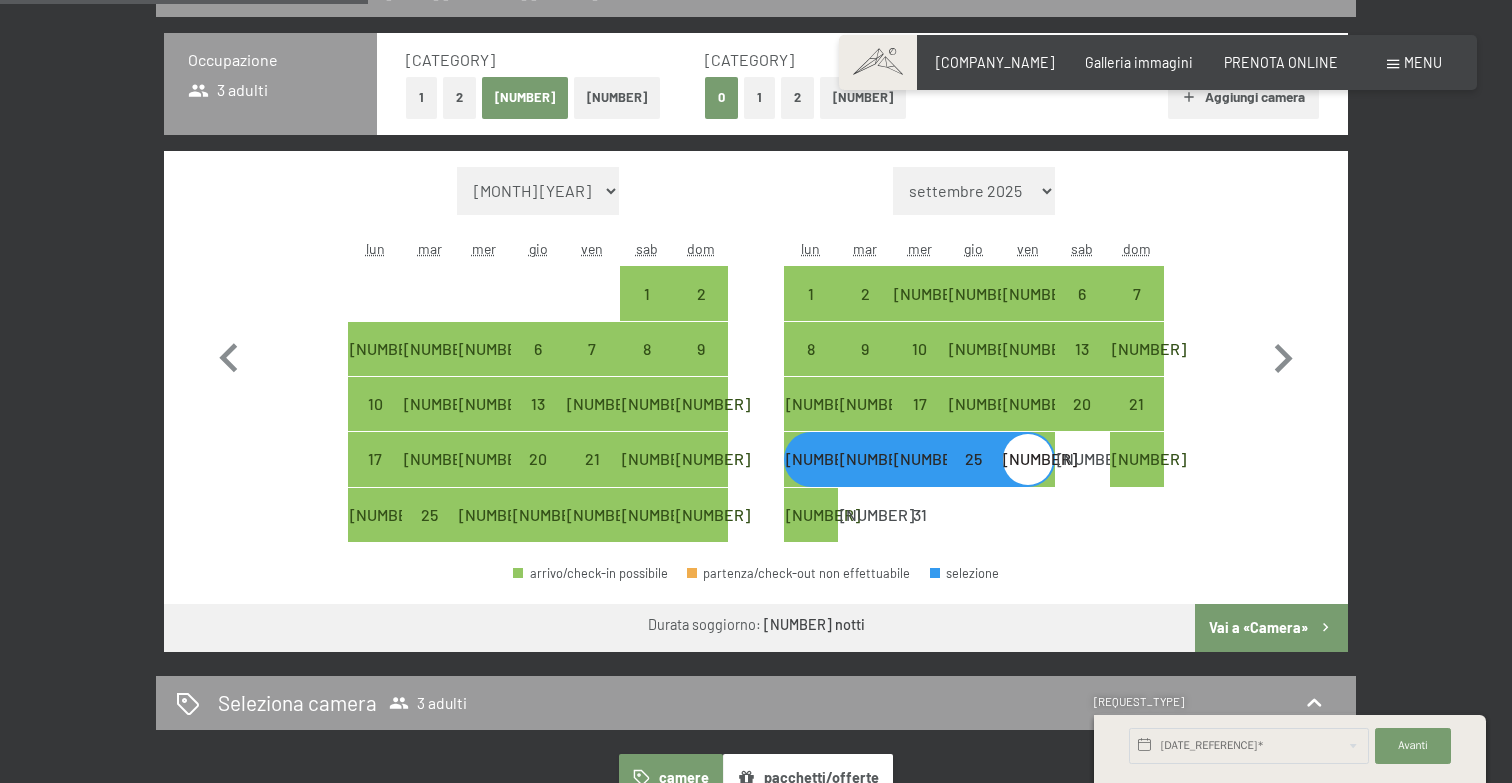 click on "Vai a «Camera»" at bounding box center (1271, 628) 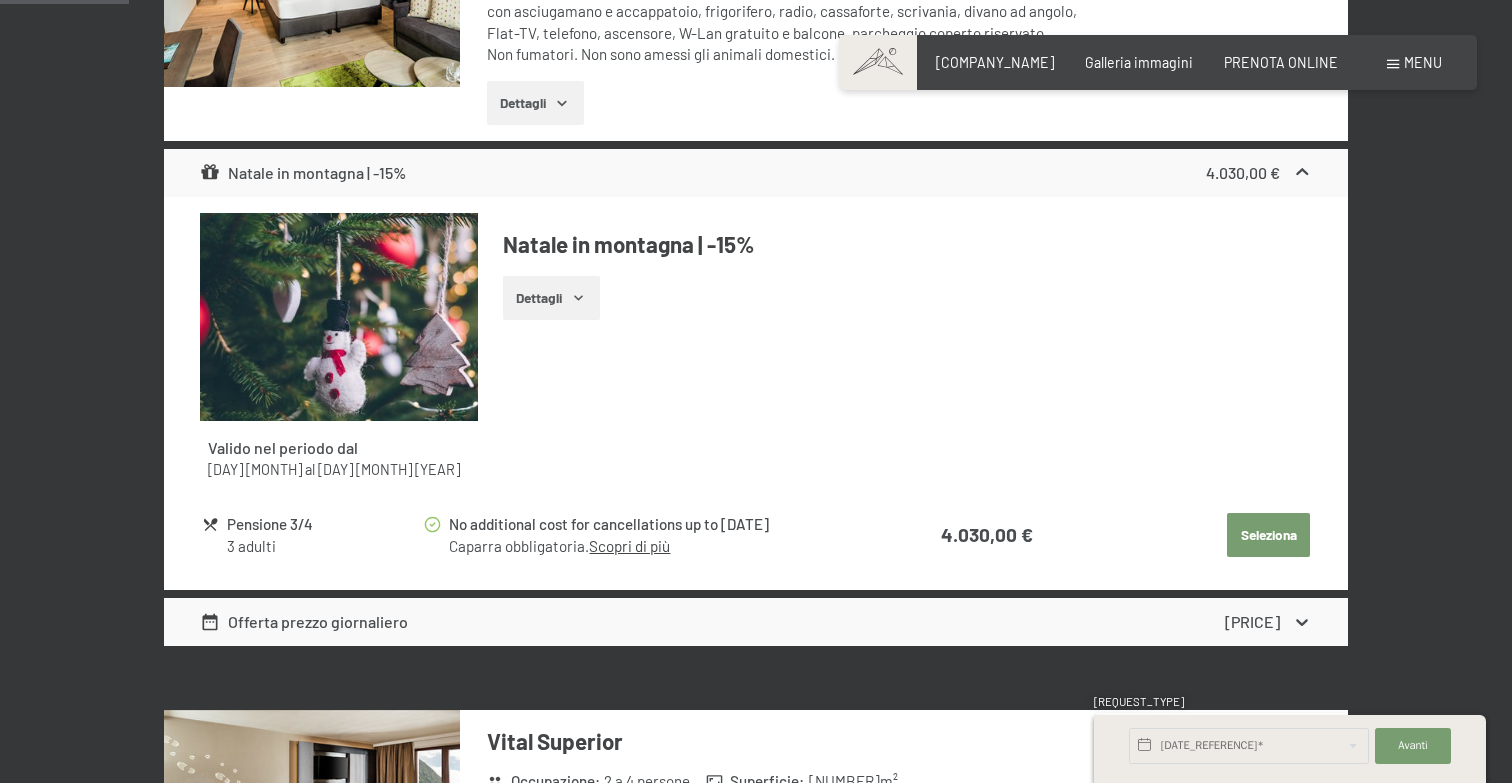 scroll, scrollTop: 797, scrollLeft: 0, axis: vertical 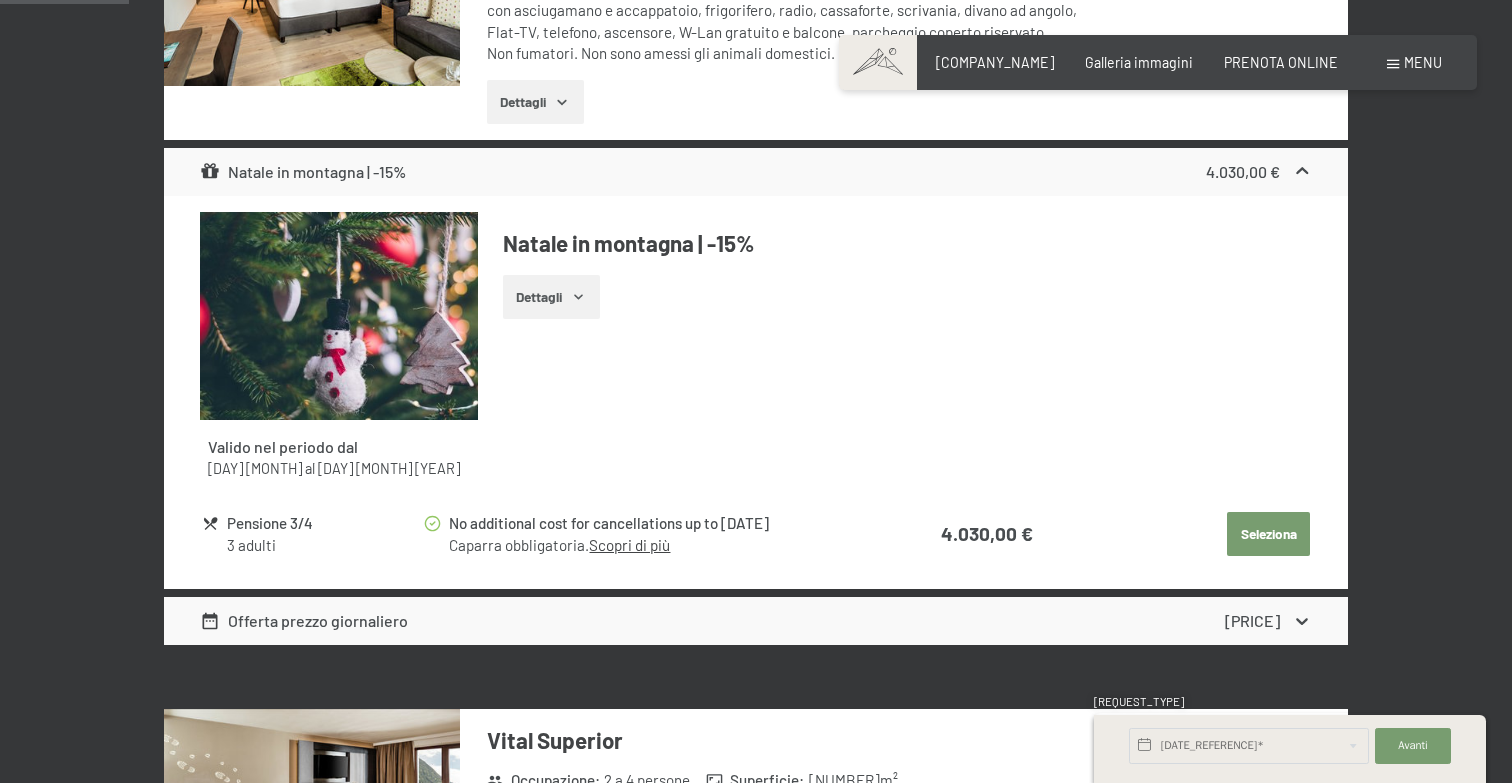 click on "Dettagli" at bounding box center (551, 297) 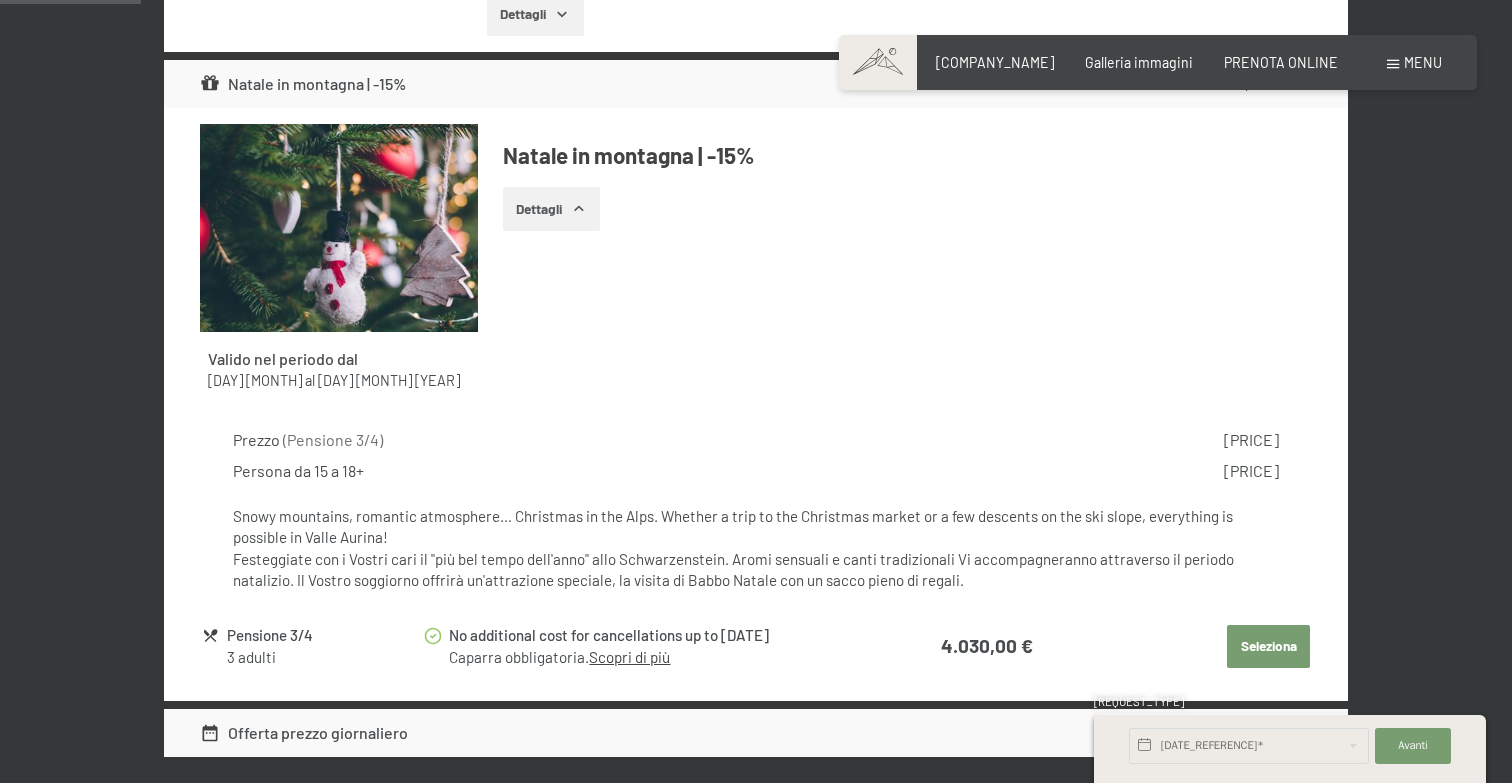 scroll, scrollTop: 901, scrollLeft: 0, axis: vertical 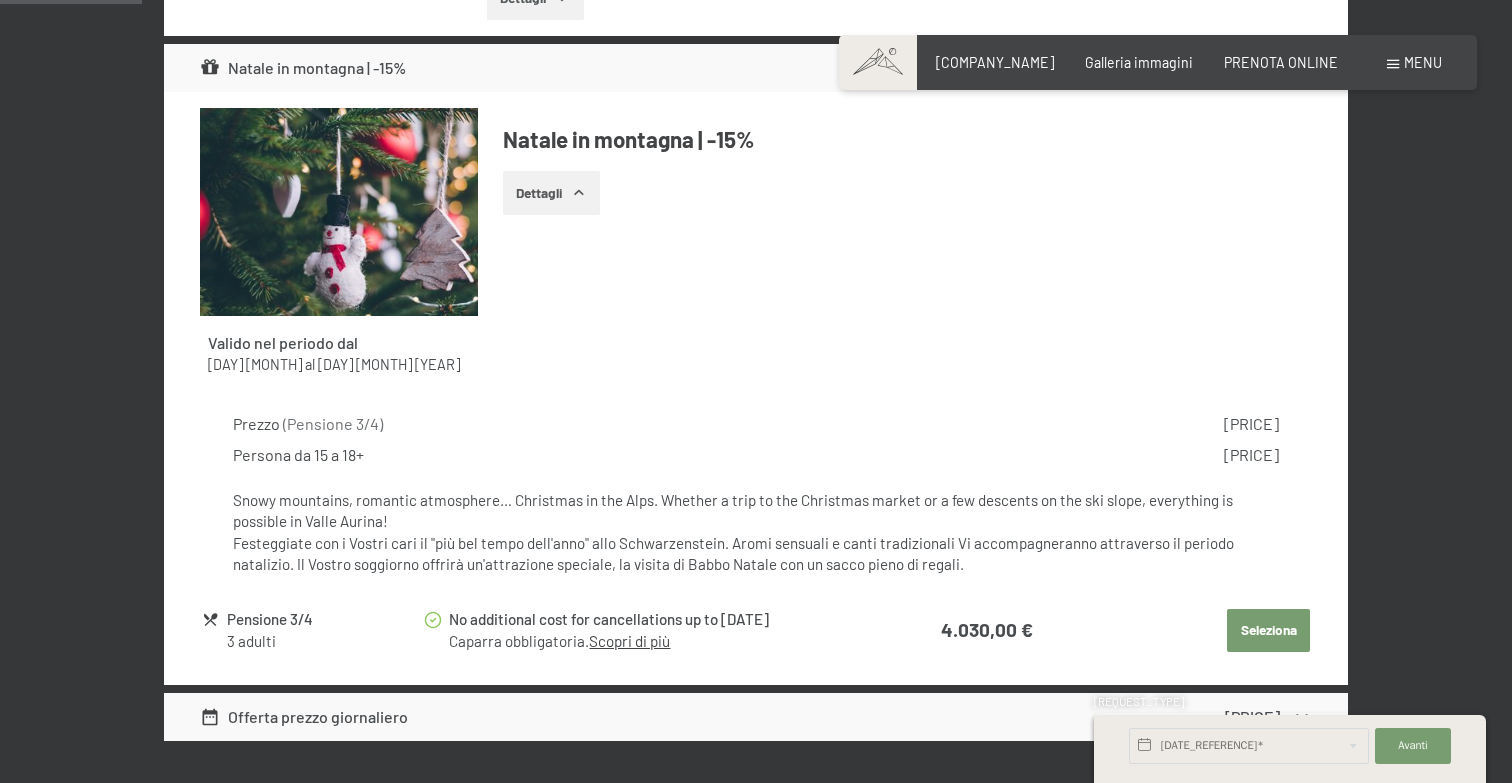 click on "Seleziona" at bounding box center (1268, 631) 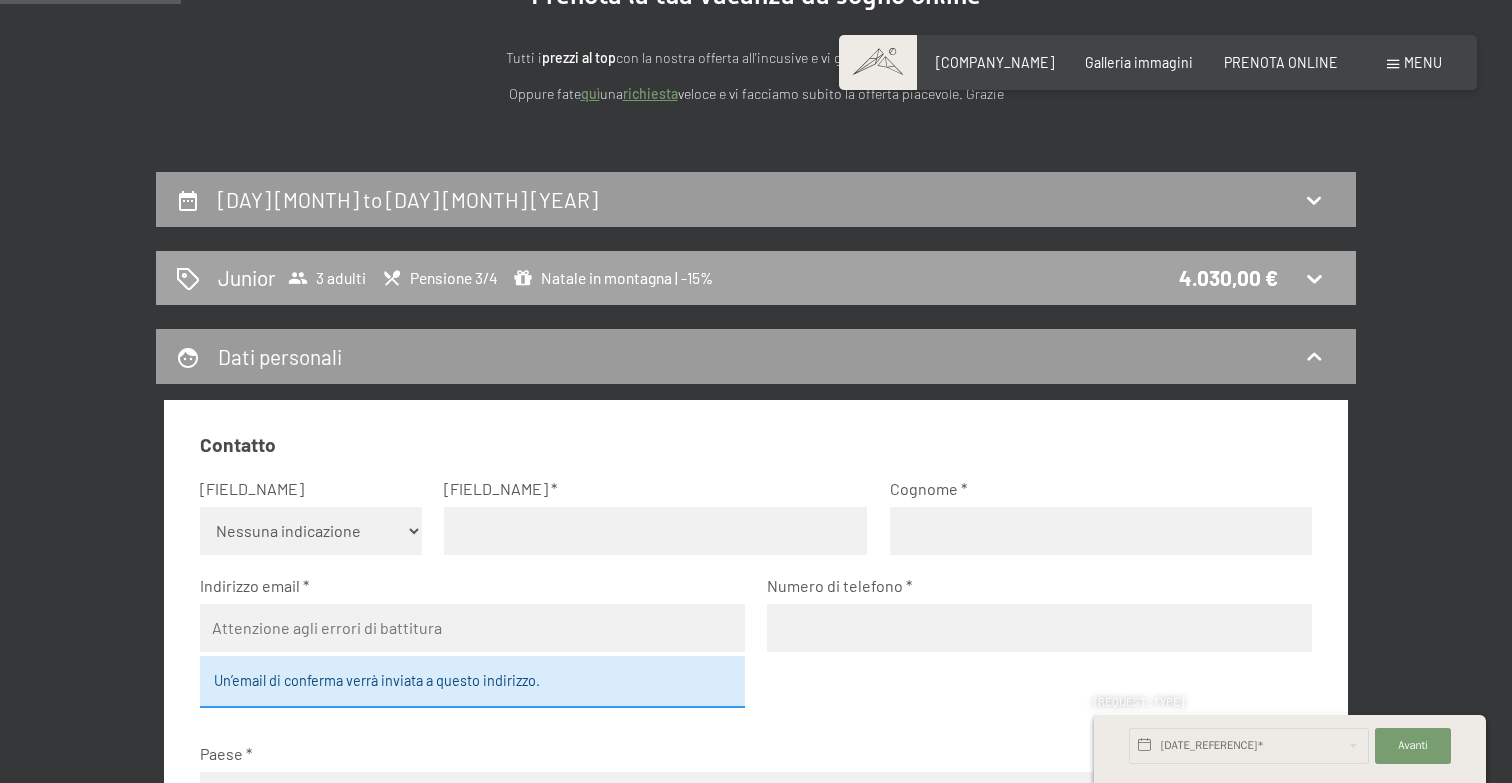 click on "Junior 3 adulti  Pensione 3/4 Natale in montagna | -15% 4.030,00 €" at bounding box center [756, 278] 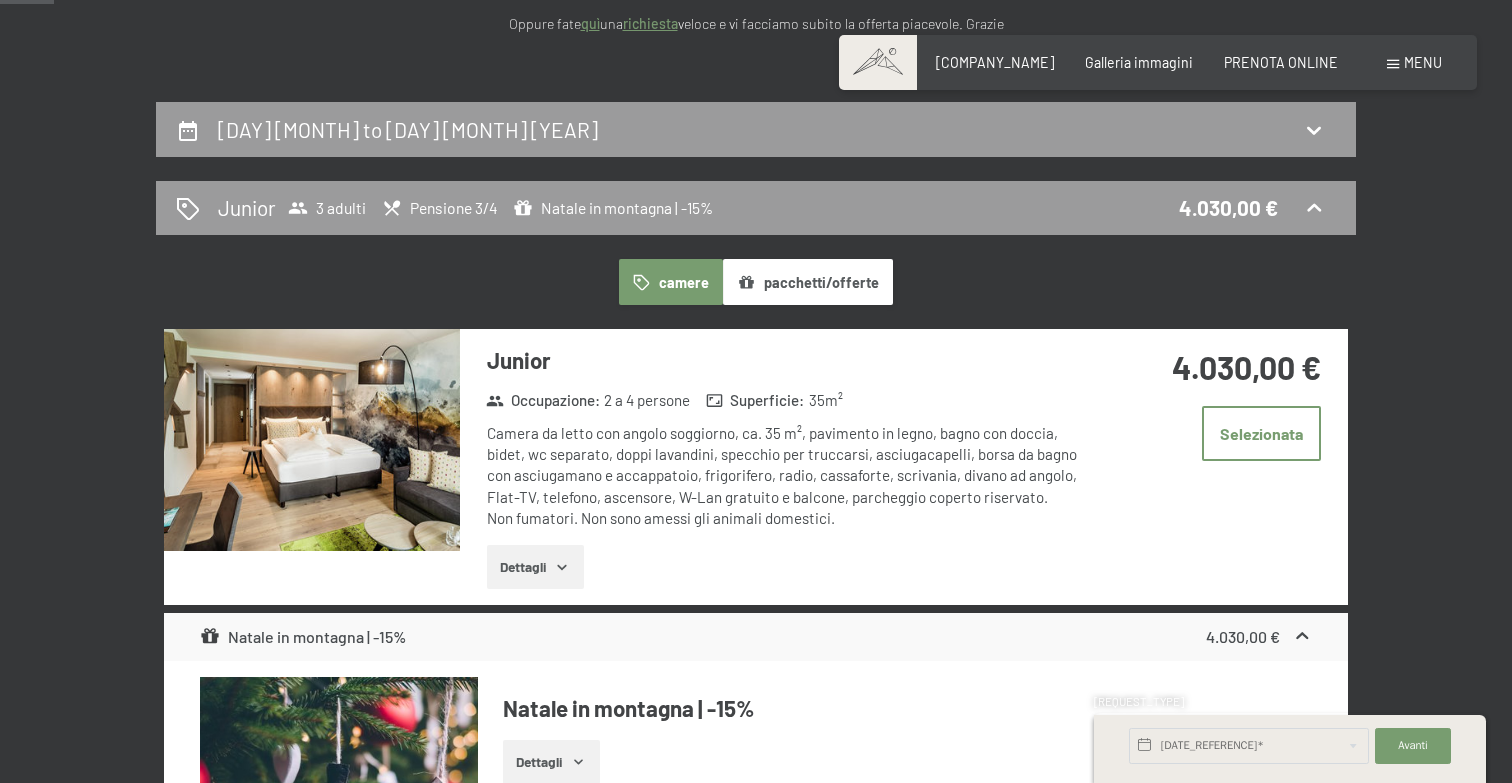 scroll, scrollTop: 333, scrollLeft: 0, axis: vertical 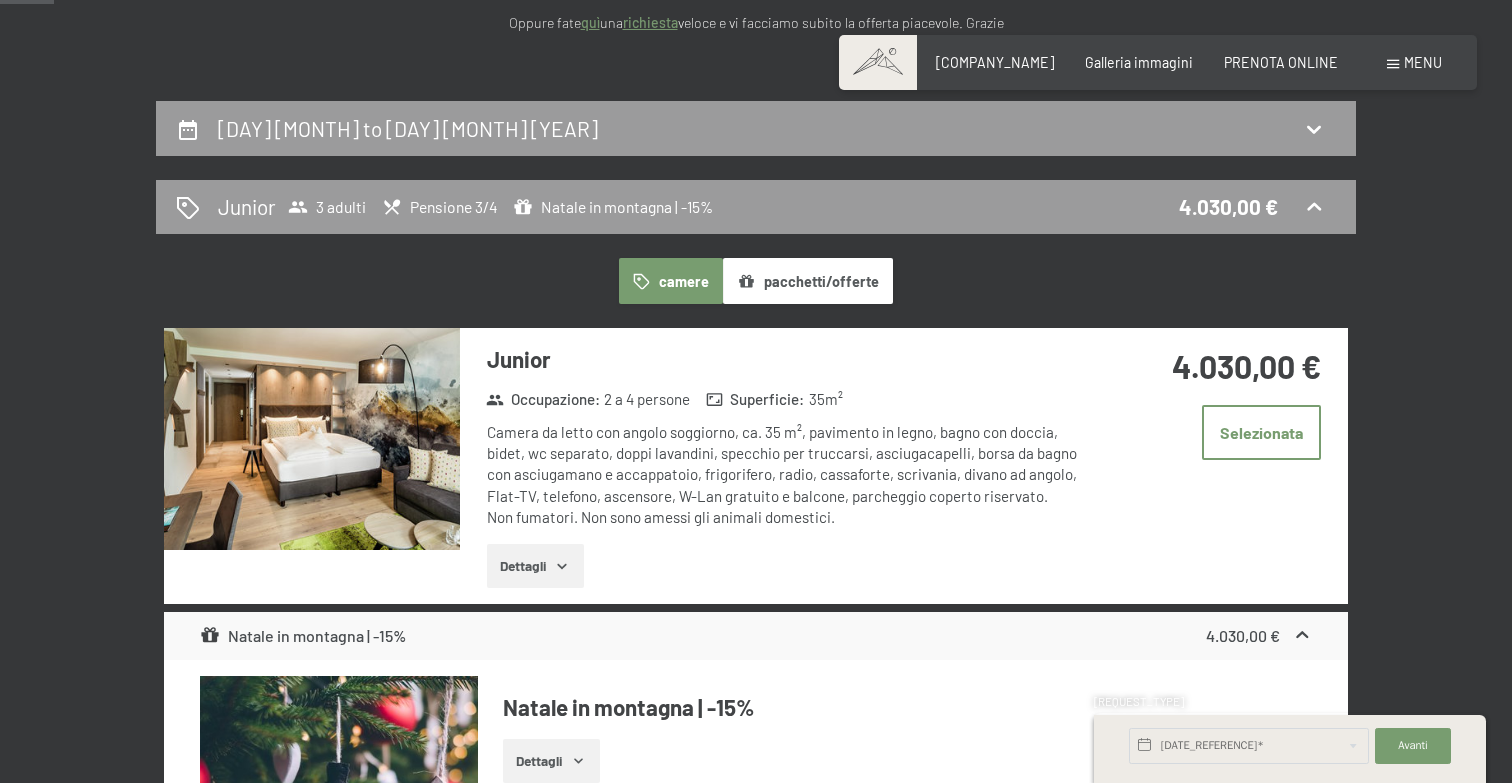 click on "camere pacchetti/offerte Junior Occupazione : 2 a 4 persone Superficie : 35  m² Camera da letto con angolo soggiorno, ca. 35 m², pavimento in legno, bagno con doccia, bidet, wc separato, doppi lavandini, specchio per truccarsi, asciugacapelli, borsa da bagno con asciugamano e accappatoio, frigorifero, radio, cassaforte, scrivania, divano ad angolo, Flat-TV, telefono, ascensore, W-Lan gratuito e balcone, parcheggio coperto riservato. Non fumatori. Non sono amessi gli animali domestici. Dettagli 4.030,00 € Selezionata   Natale in montagna | -15% 4.030,00 €   Valido nel periodo dal 22 dicembre   al   26 dicembre 2025 Natale in montagna | -15% Dettagli Pensione 3/4 3 adulti  Nessun costo aggiuntivo per disdette fino al 2 dicembre Caparra obbligatoria.  Scopri di più 4.030,00 €   Selezionata   Offerta prezzo giornaliero 4.741,20 €   Pensione 3/4 3 adulti  Nessun costo aggiuntivo per disdette fino al 2 dicembre Caparra obbligatoria.  Scopri di più 4.741,20 €   Seleziona Vital Superior Occupazione" at bounding box center [756, 4370] 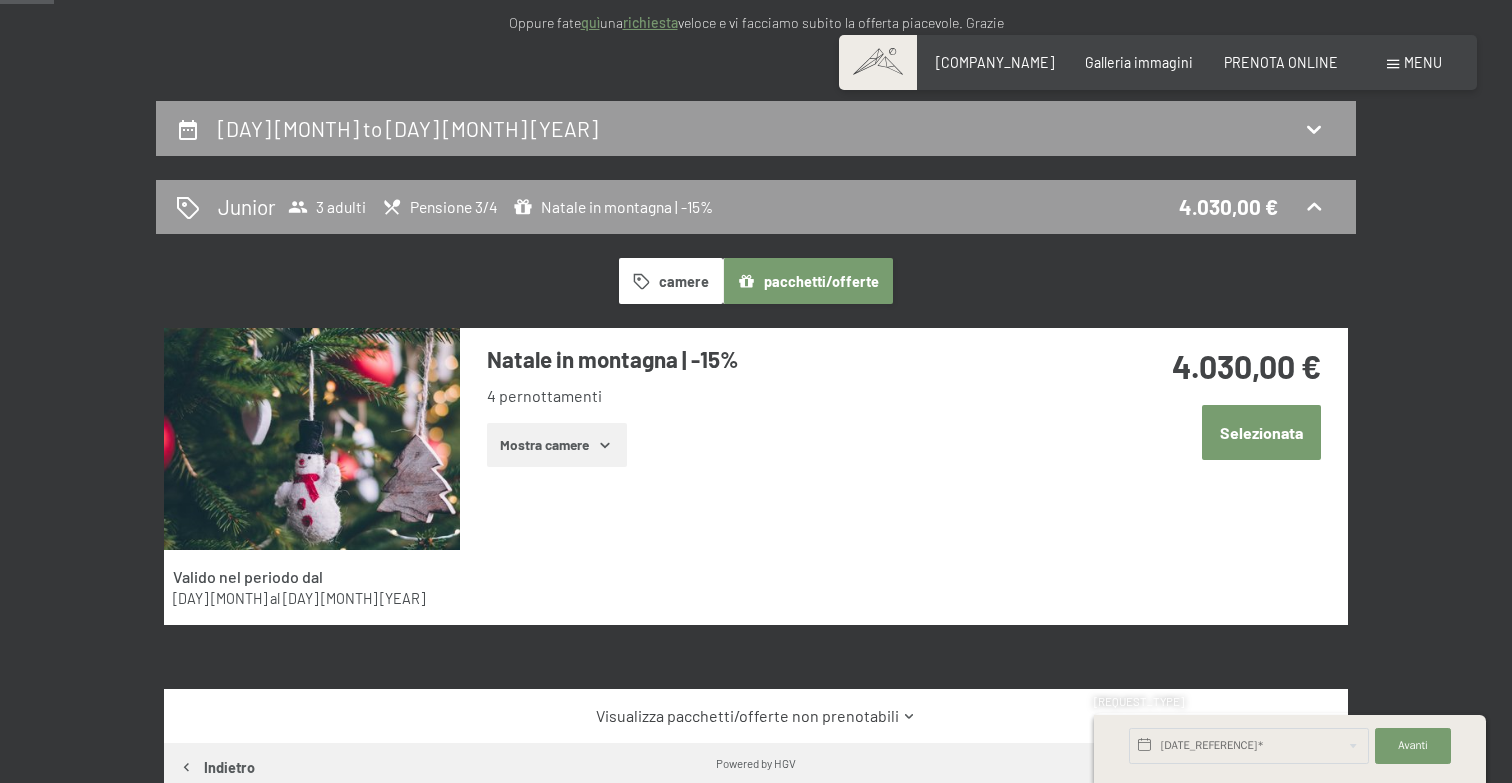 click on "Selezionata" at bounding box center [1261, 432] 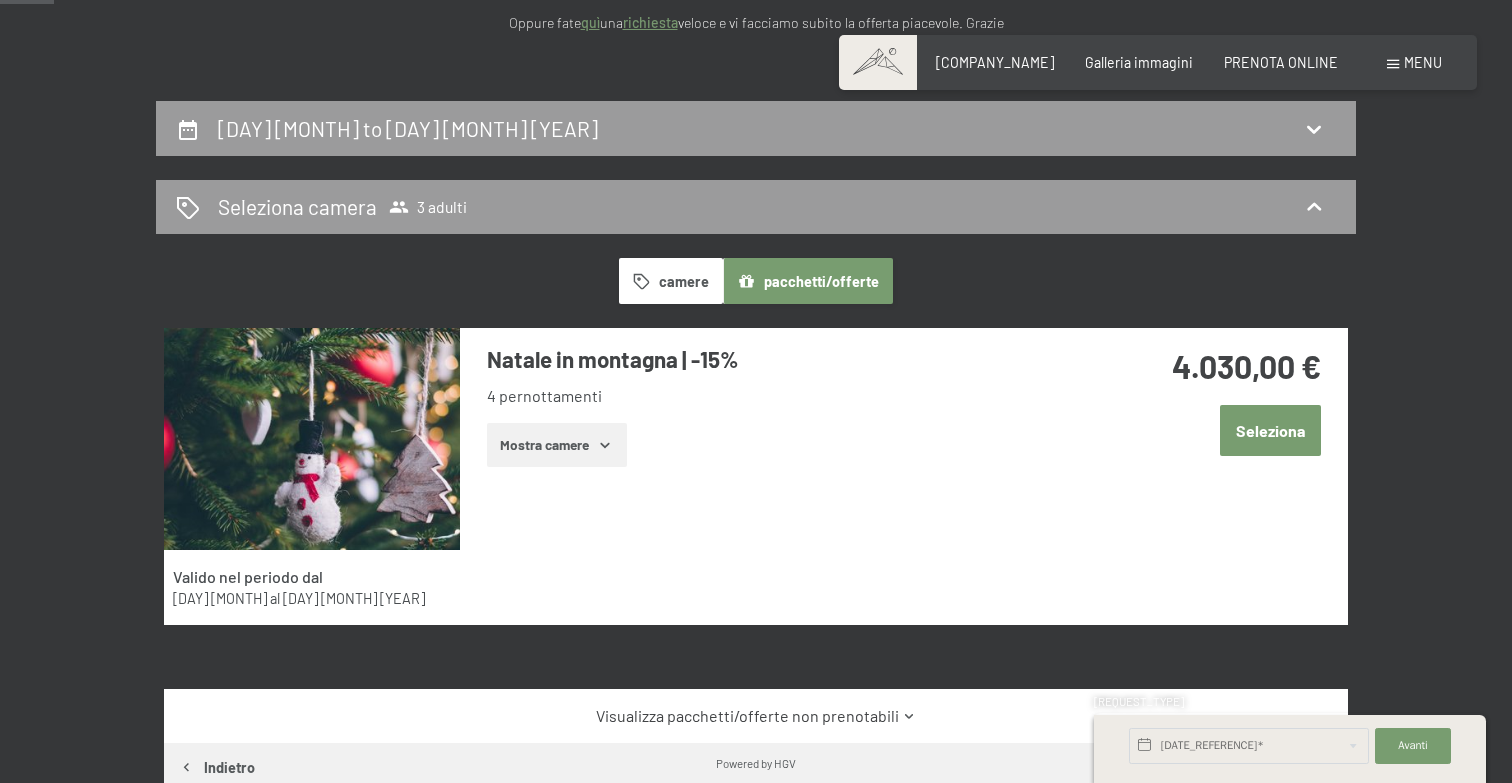 click on "camere" at bounding box center [671, 281] 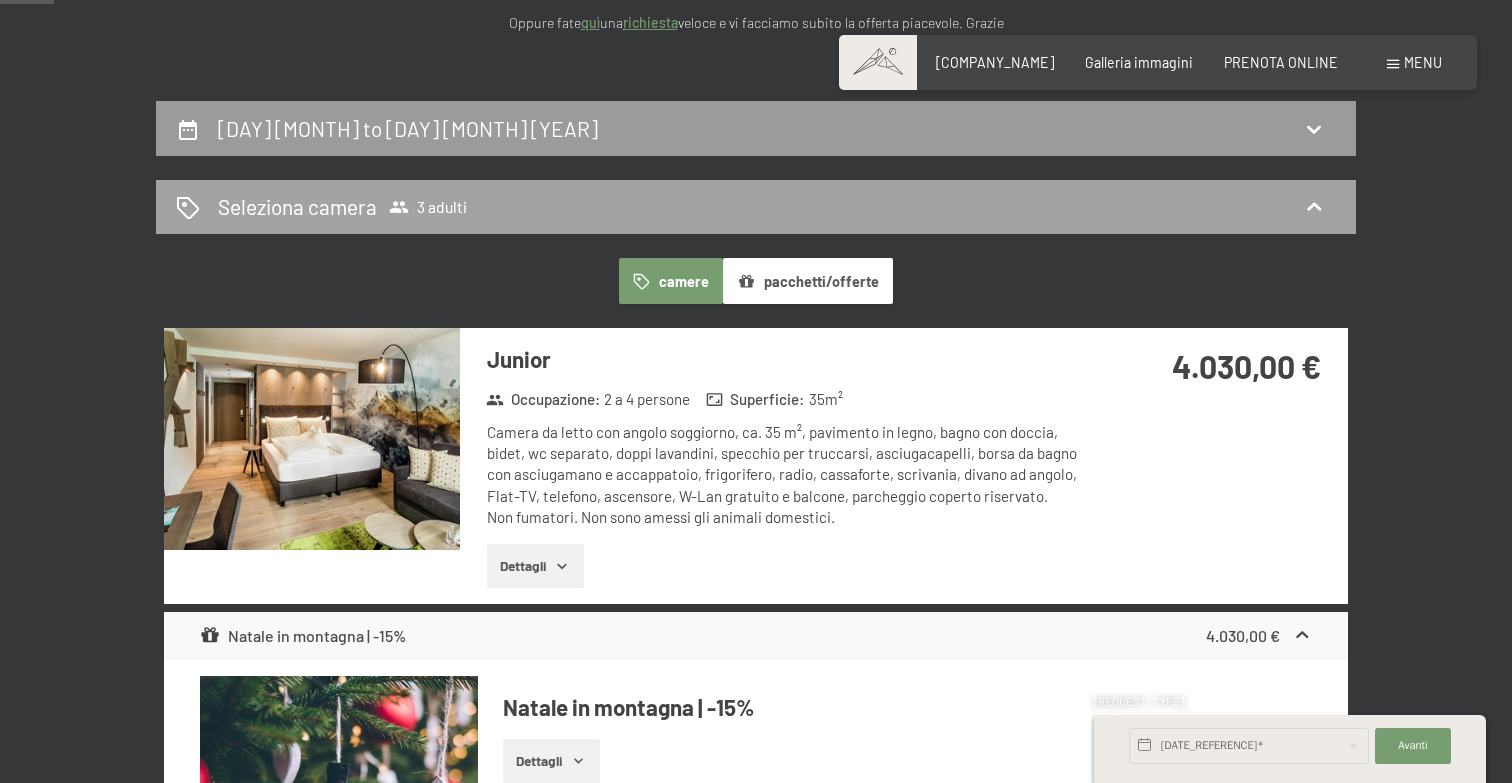 click on "Seleziona camera 3 adulti" at bounding box center [756, 206] 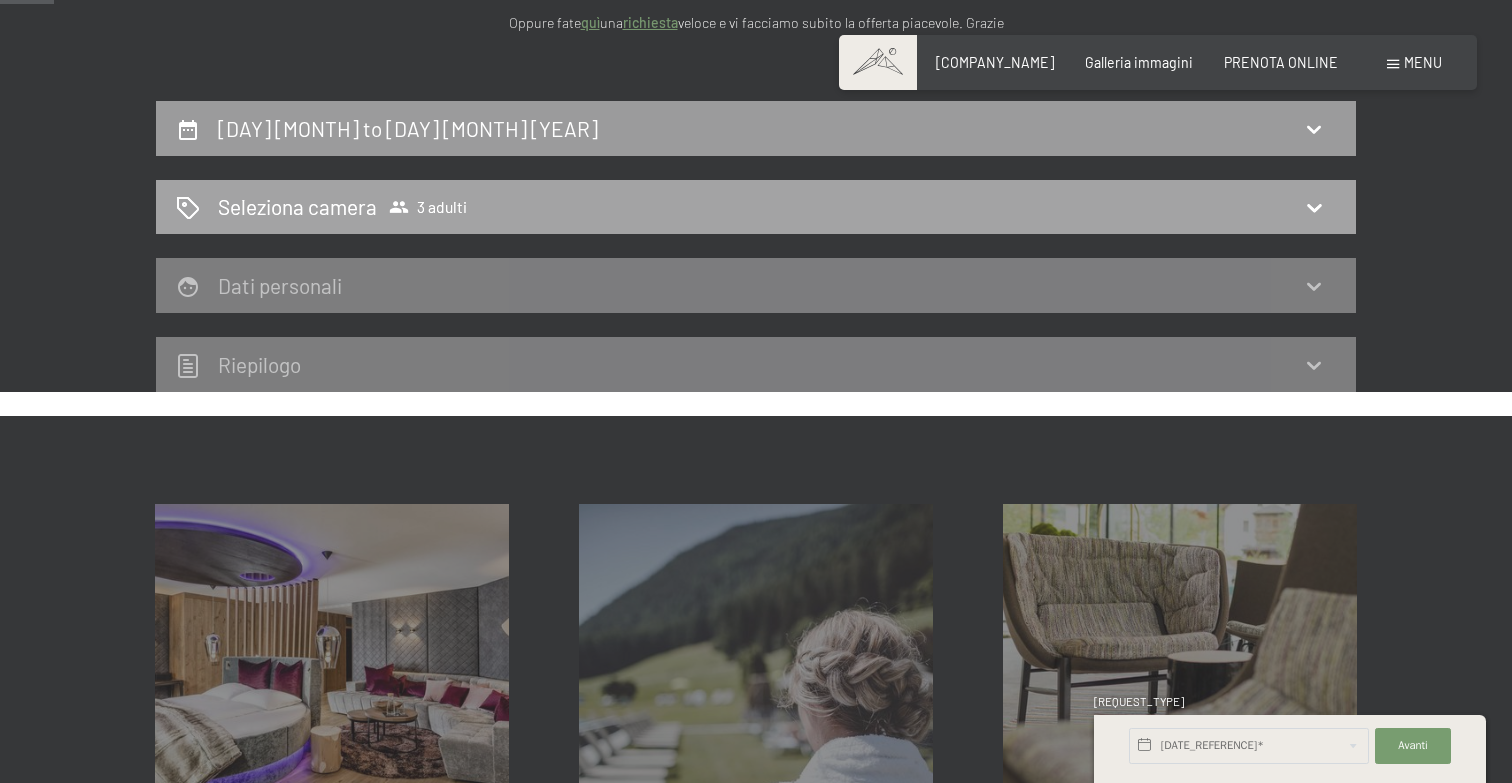 click on "Seleziona camera 3 adulti" at bounding box center [756, 207] 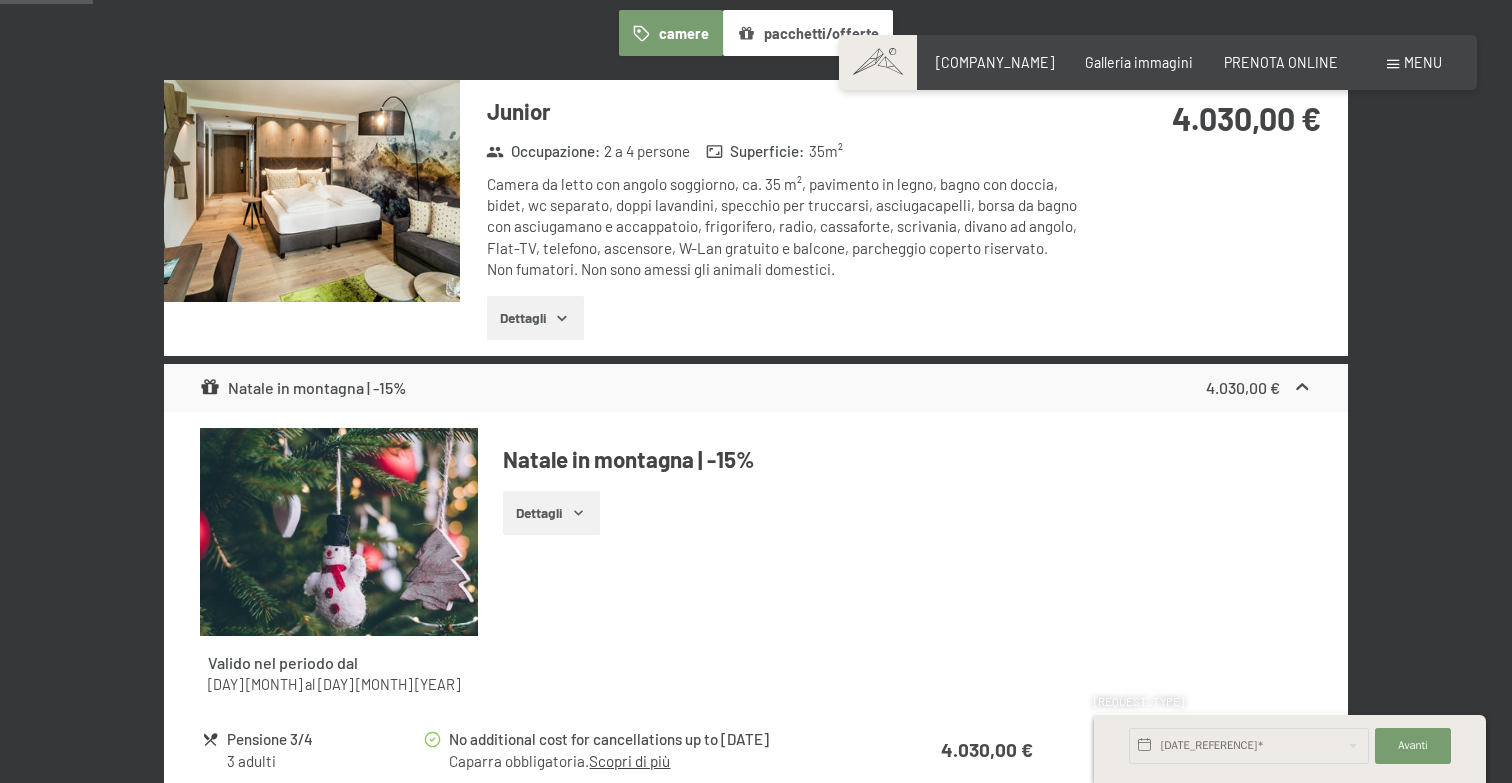 scroll, scrollTop: 583, scrollLeft: 0, axis: vertical 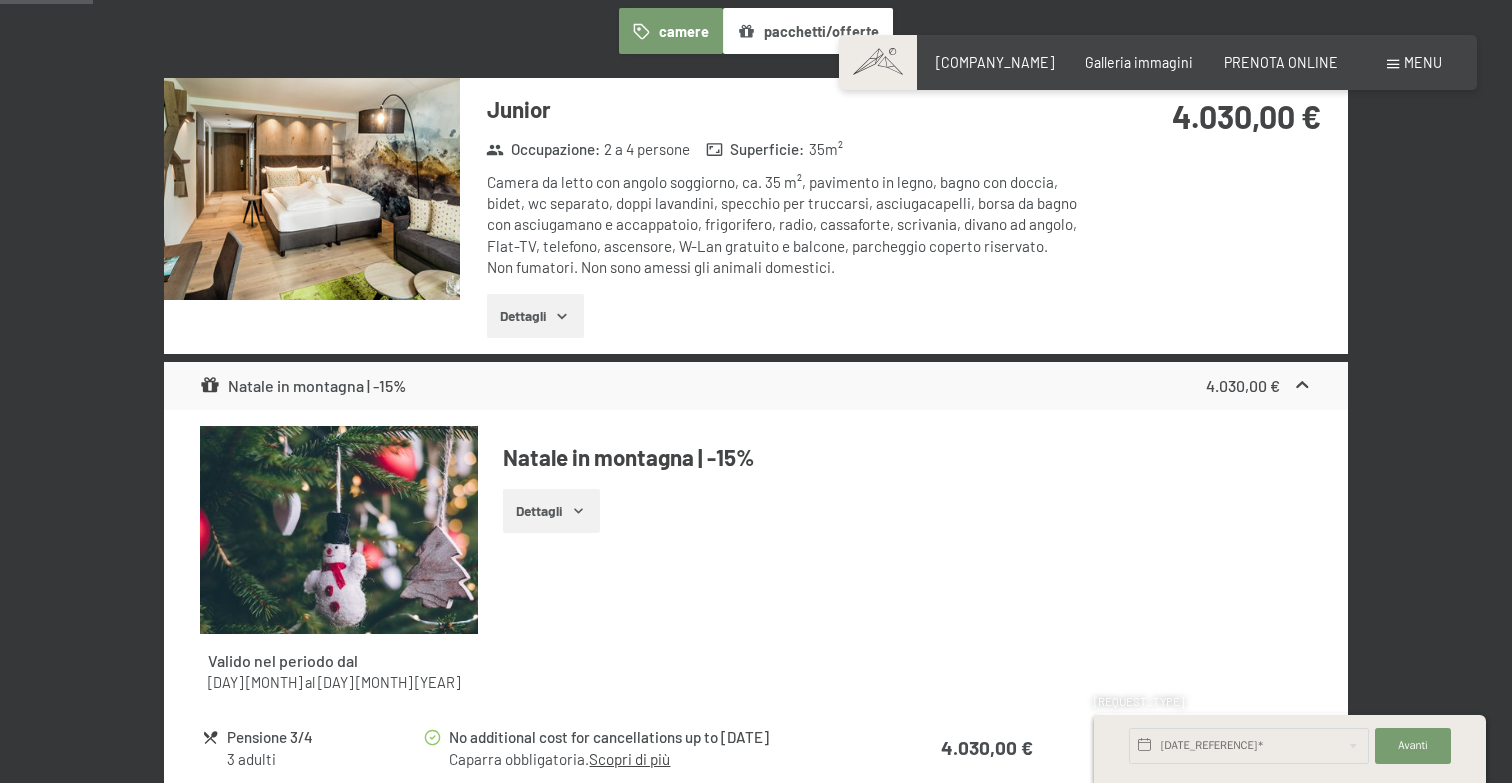 click on "Dettagli" at bounding box center [535, 316] 